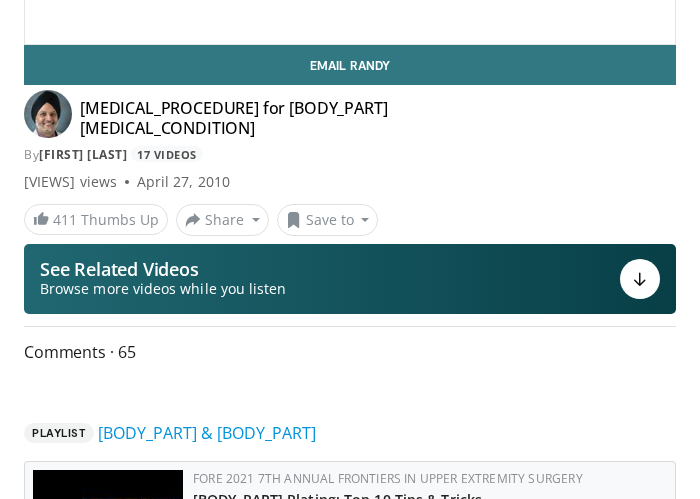 scroll, scrollTop: 746, scrollLeft: 0, axis: vertical 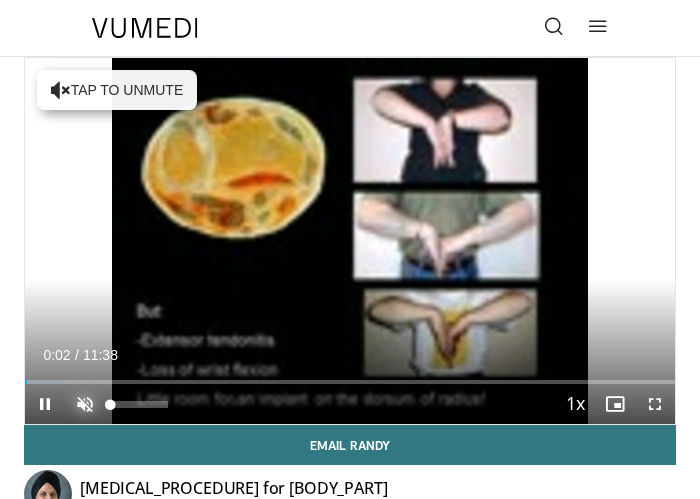 click at bounding box center (85, 404) 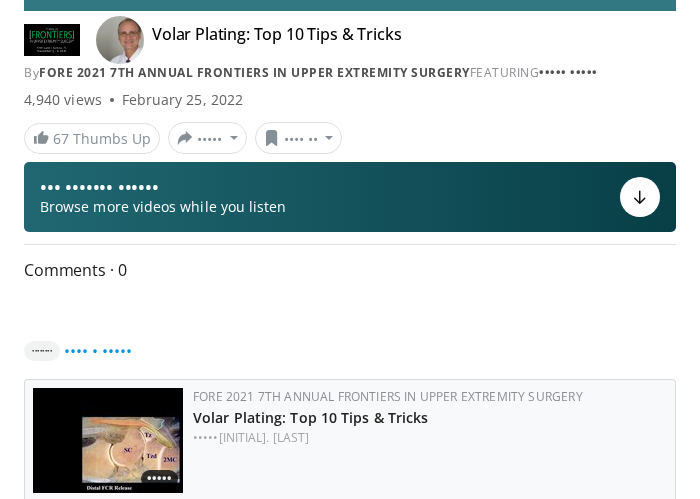scroll, scrollTop: 0, scrollLeft: 0, axis: both 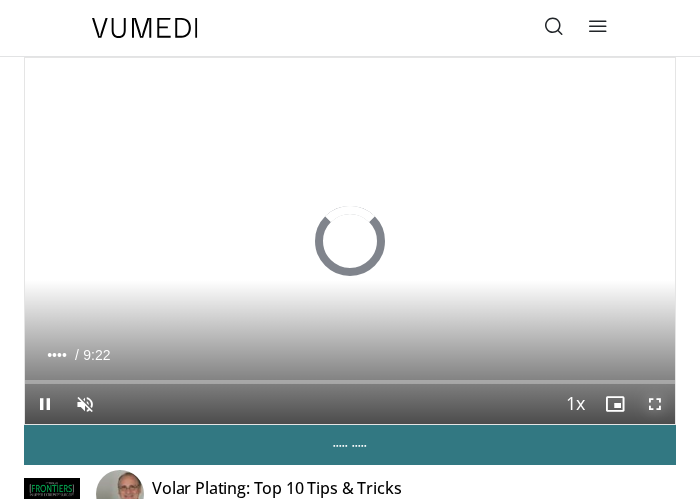 click at bounding box center (655, 404) 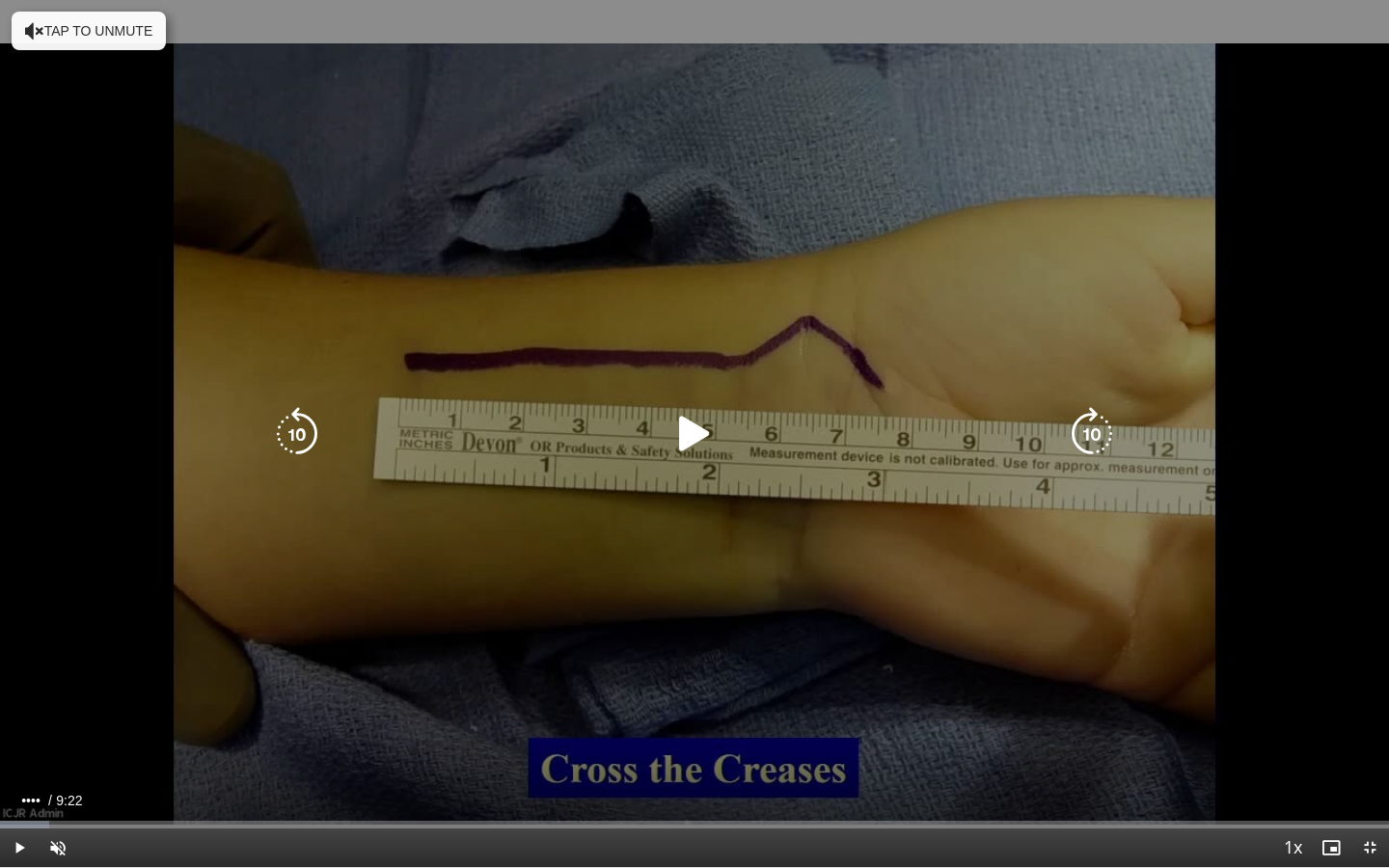 click at bounding box center [694, 434] 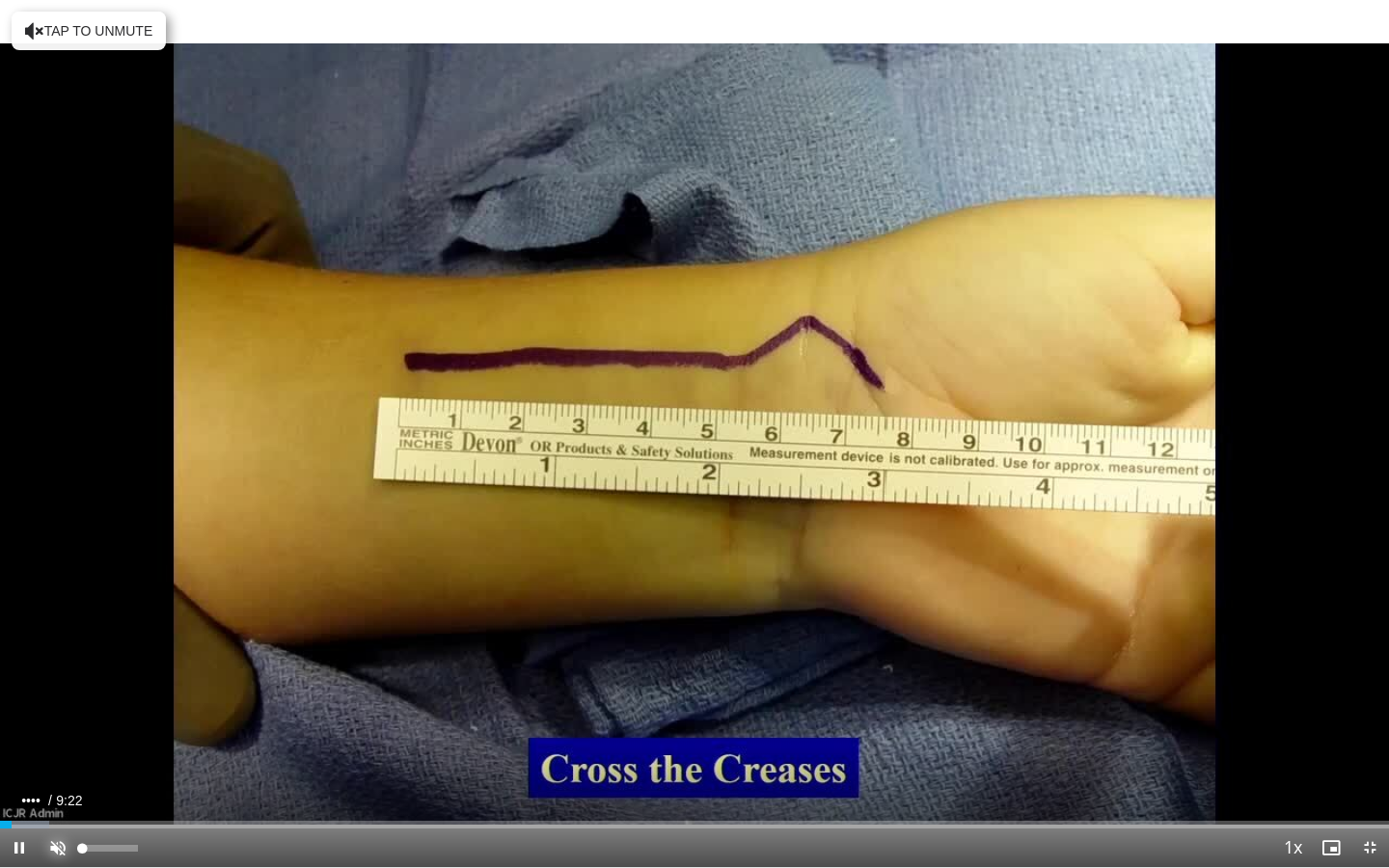 click at bounding box center [58, 848] 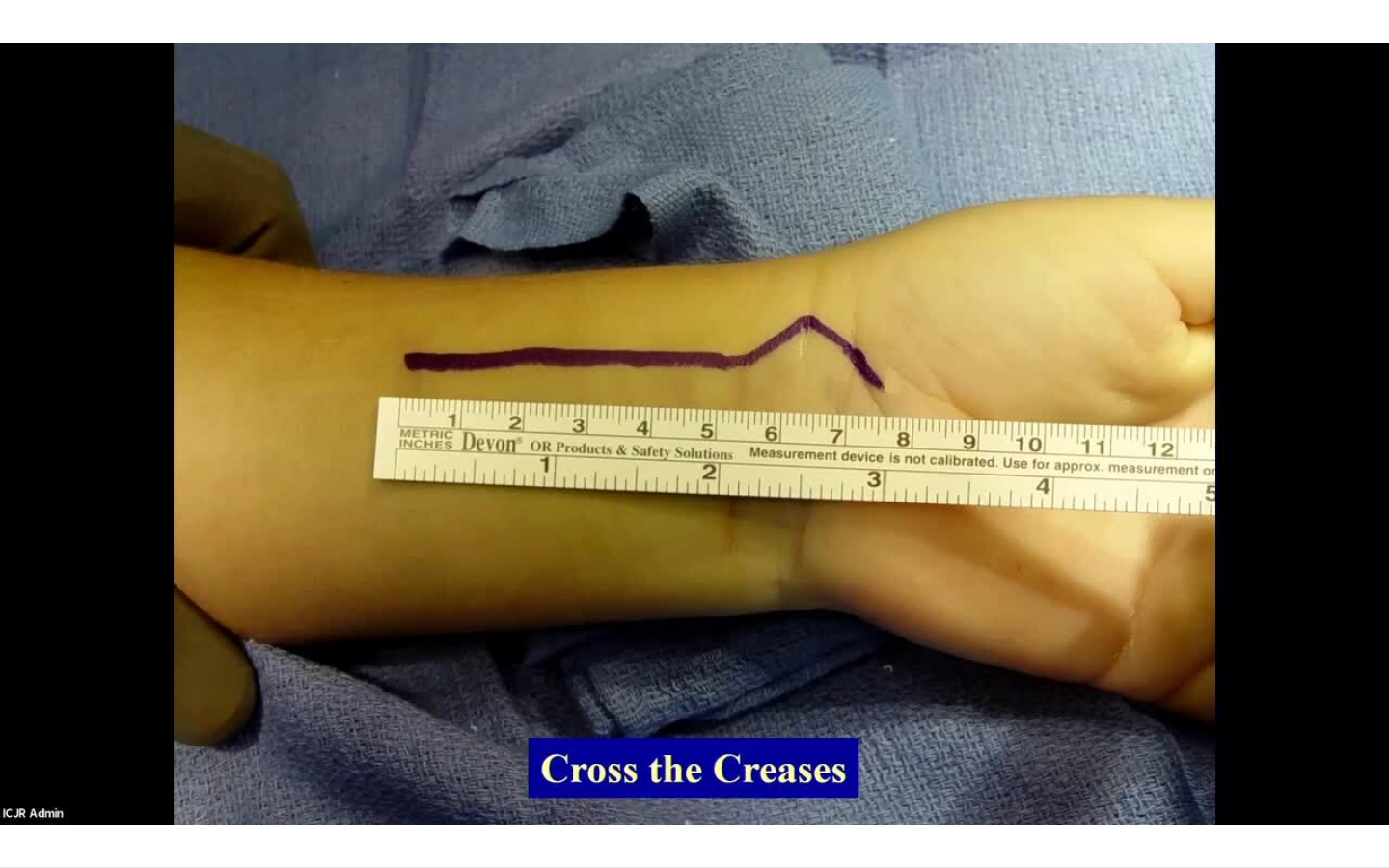 type 